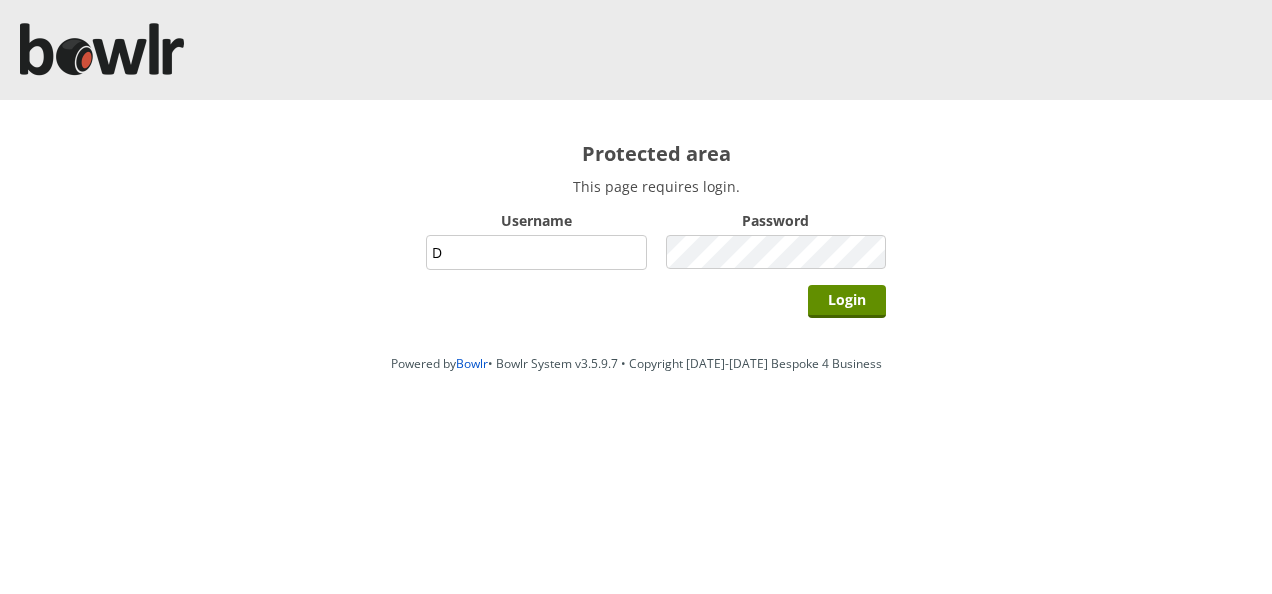 scroll, scrollTop: 0, scrollLeft: 0, axis: both 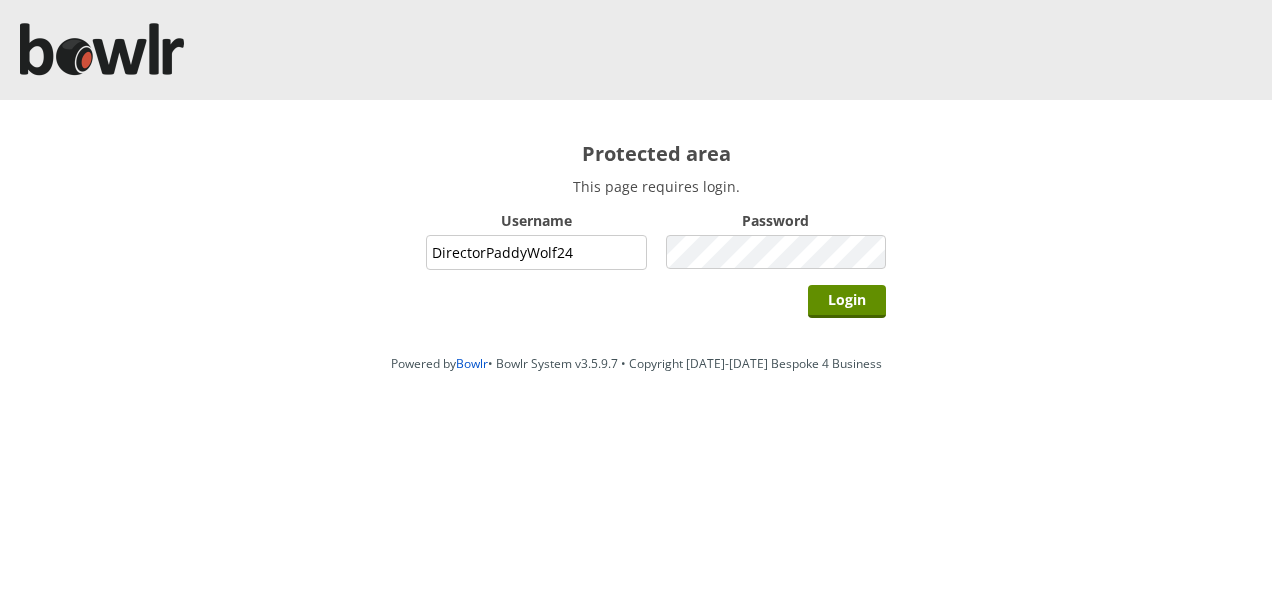 type on "DirectorPaddyWolf24" 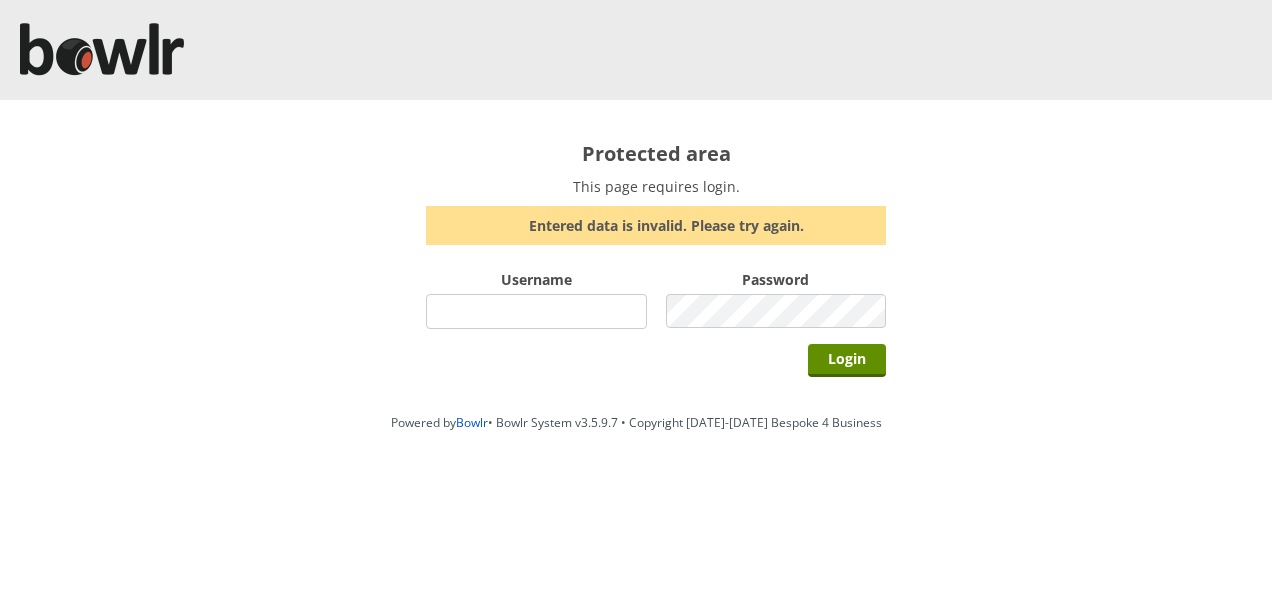 scroll, scrollTop: 0, scrollLeft: 0, axis: both 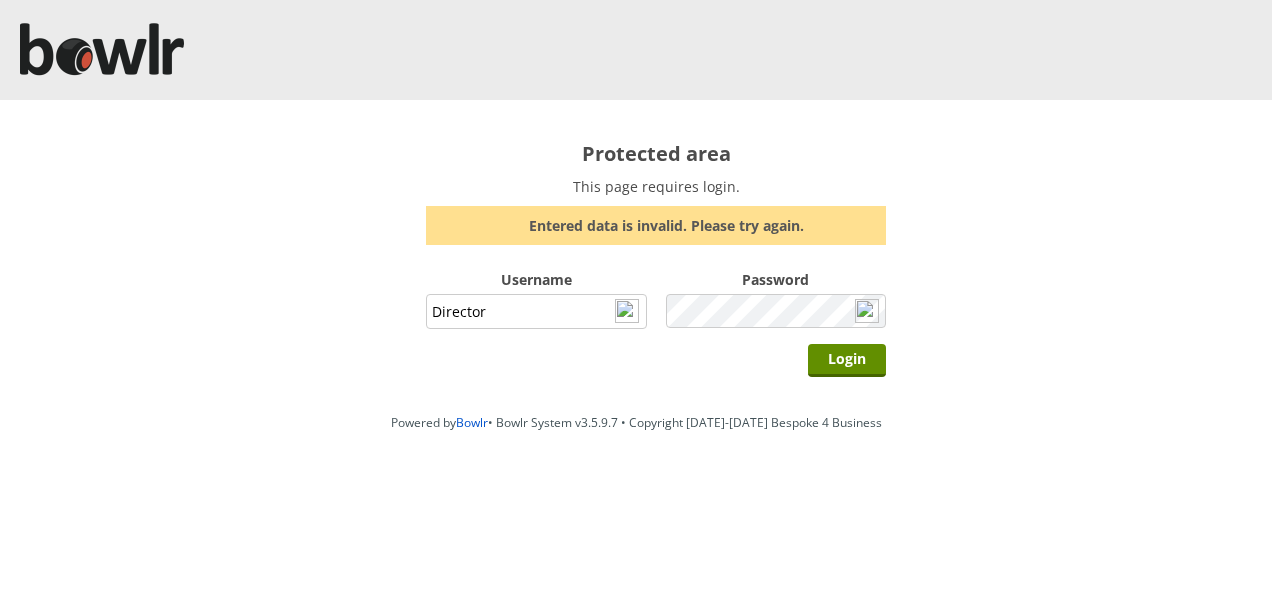type on "Director" 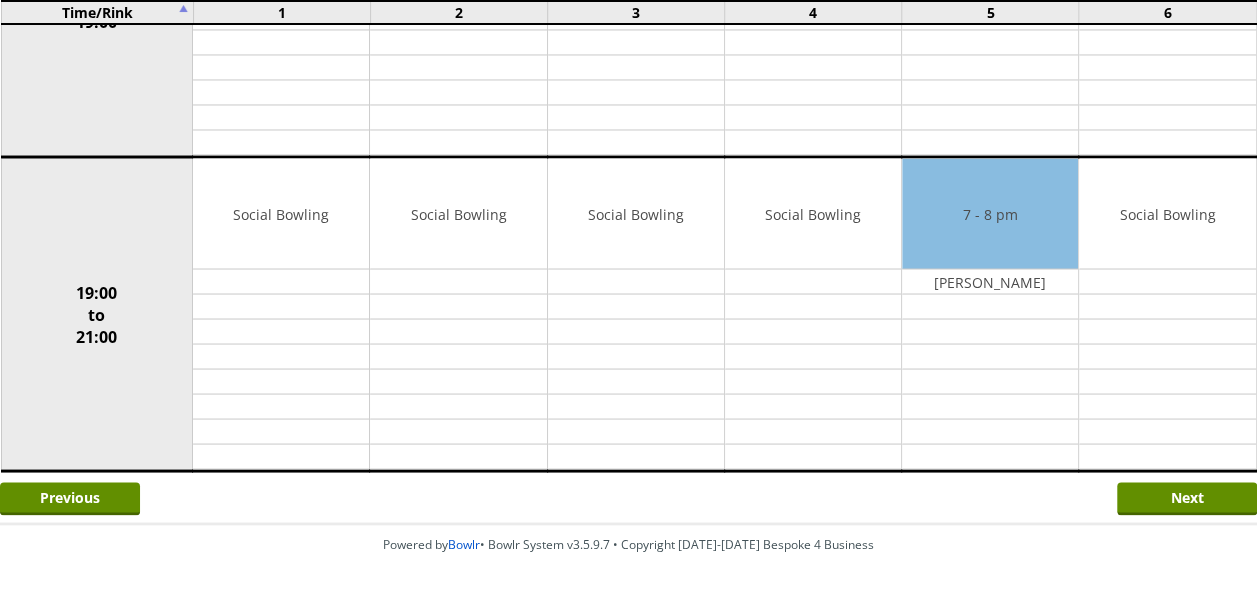 scroll, scrollTop: 1700, scrollLeft: 0, axis: vertical 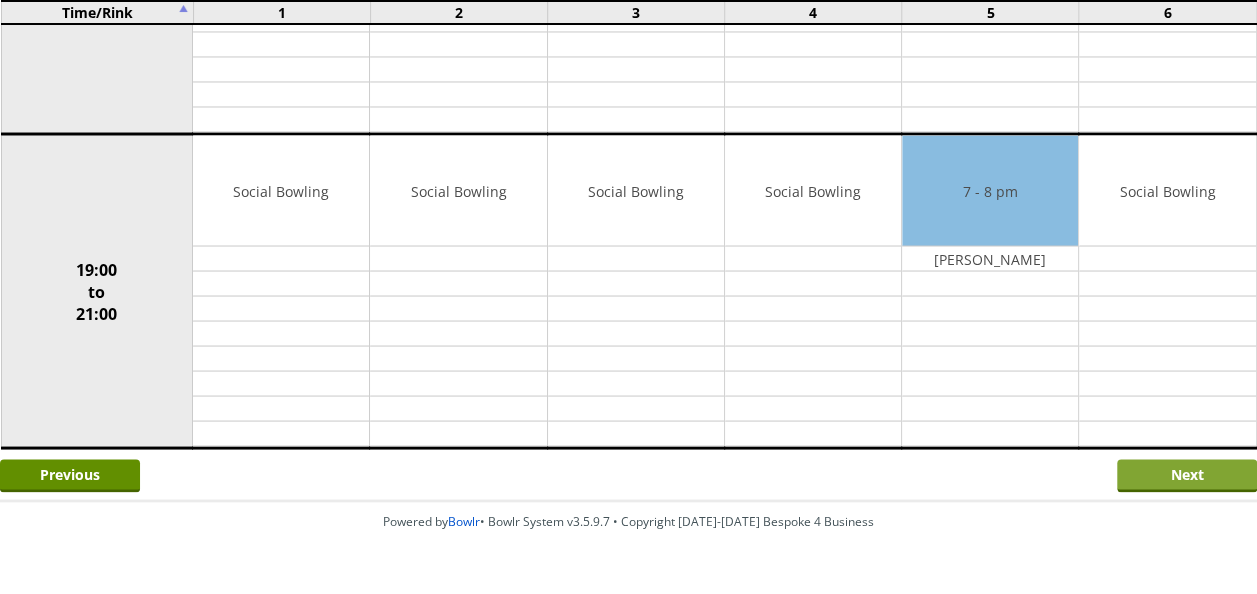 click on "Next" at bounding box center (1187, 475) 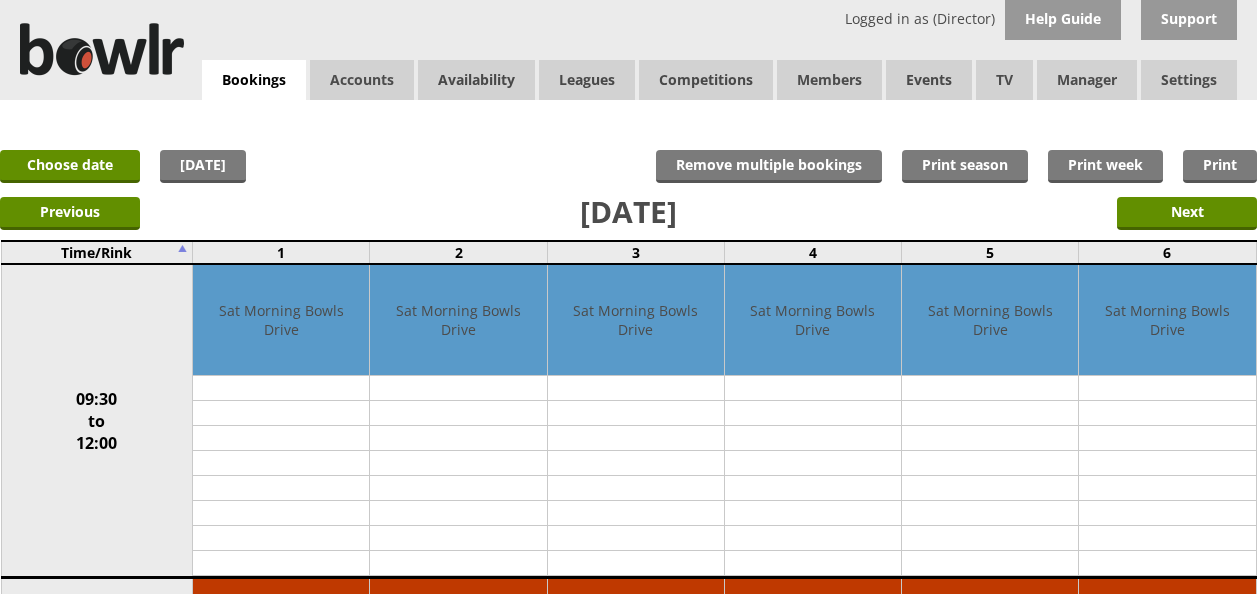 scroll, scrollTop: 0, scrollLeft: 0, axis: both 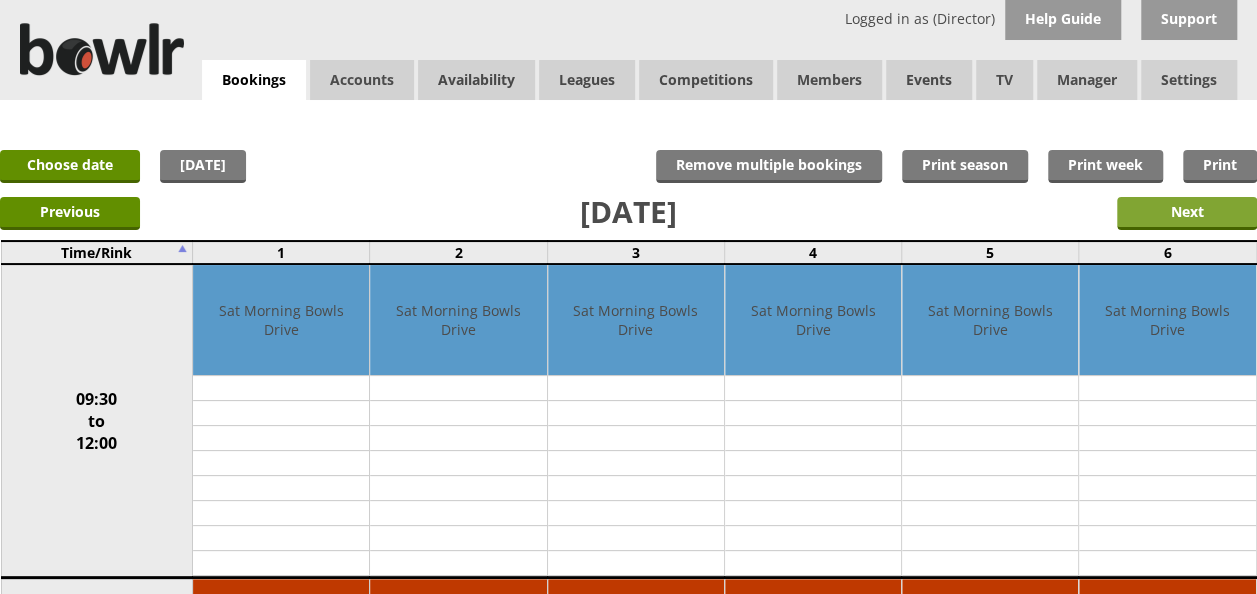 click on "Next" at bounding box center (1187, 213) 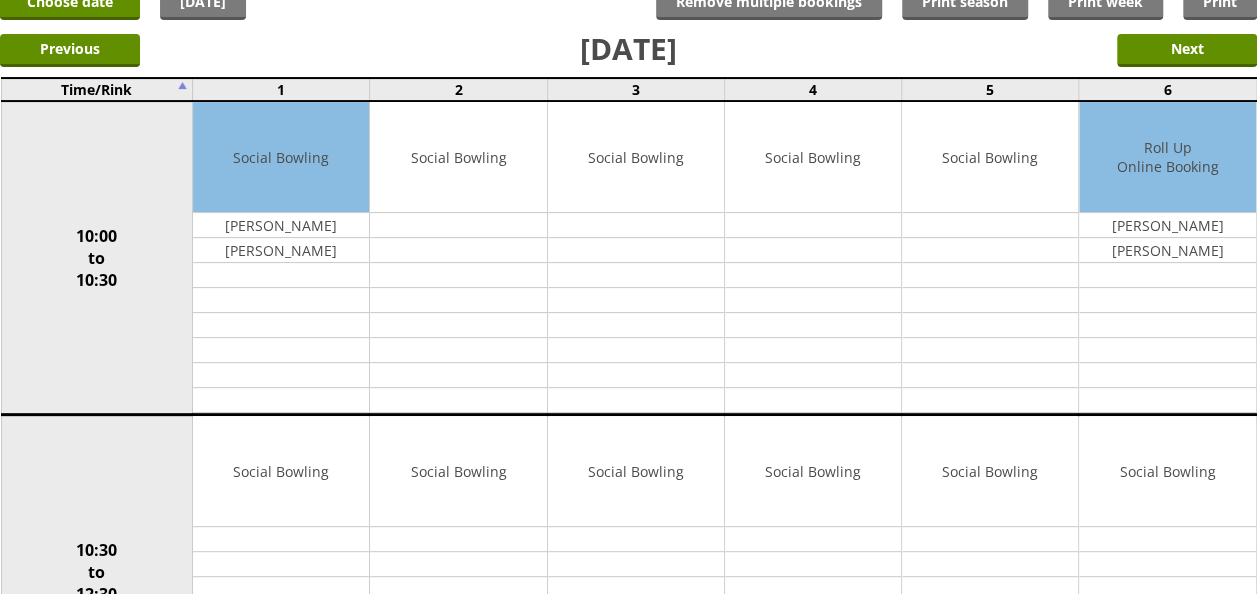 scroll, scrollTop: 0, scrollLeft: 0, axis: both 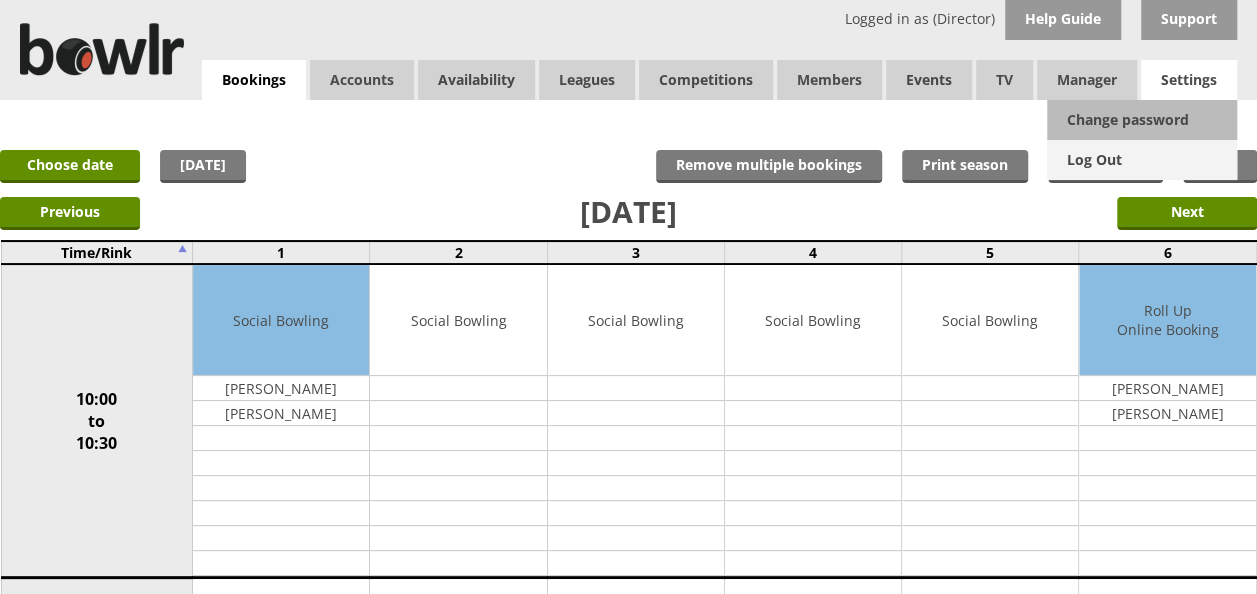 click on "Log Out" at bounding box center [1142, 160] 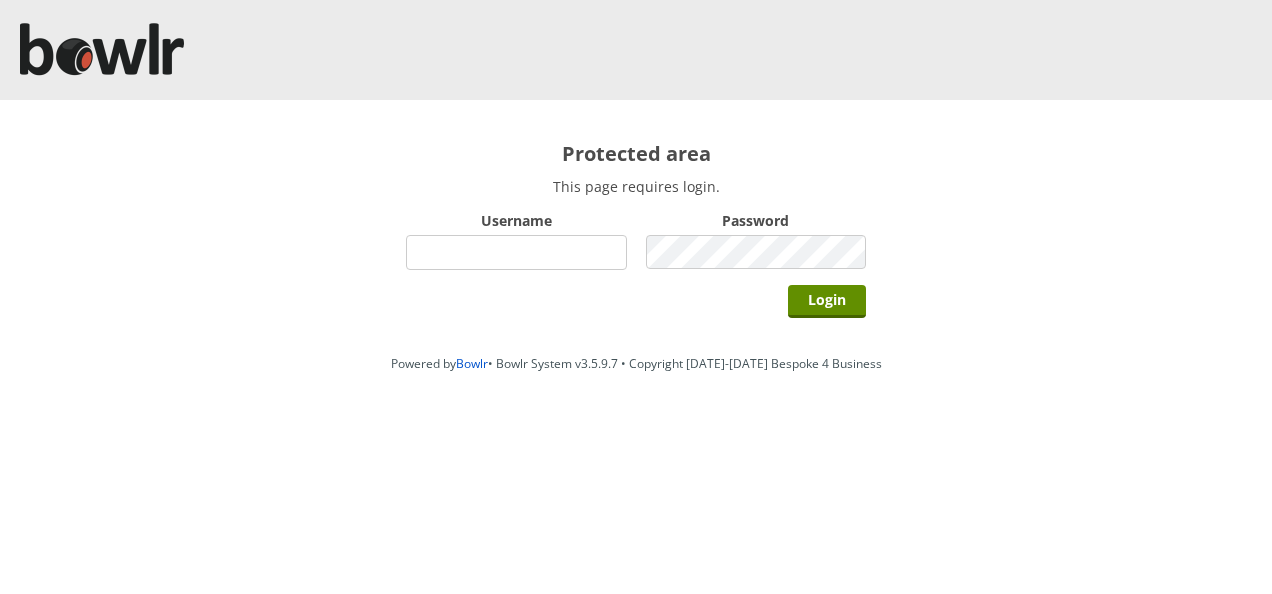 scroll, scrollTop: 0, scrollLeft: 0, axis: both 